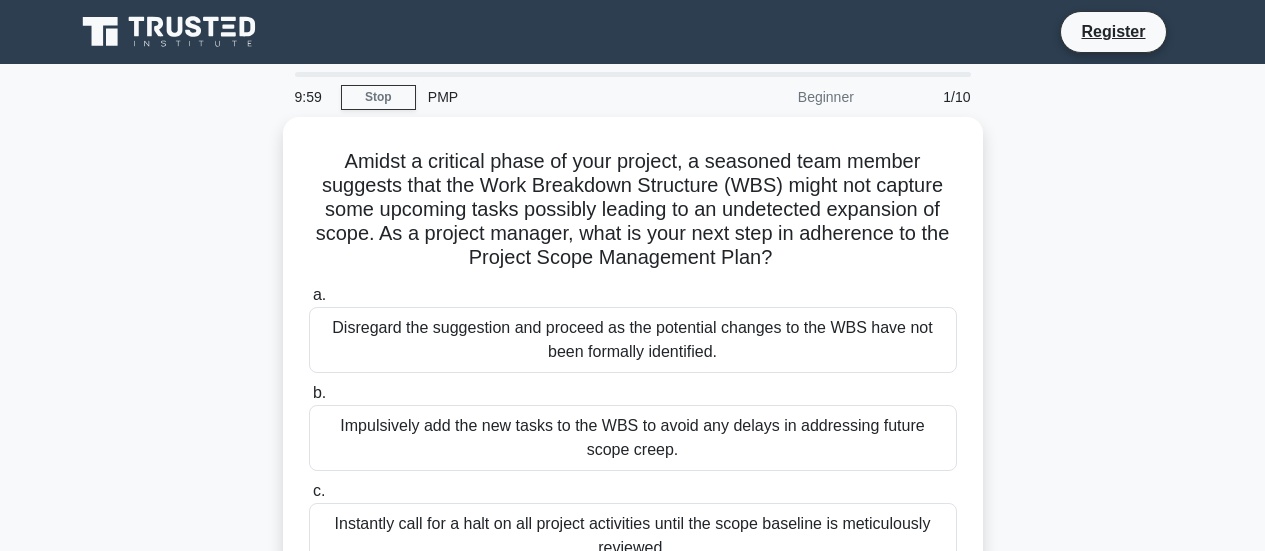 scroll, scrollTop: 0, scrollLeft: 0, axis: both 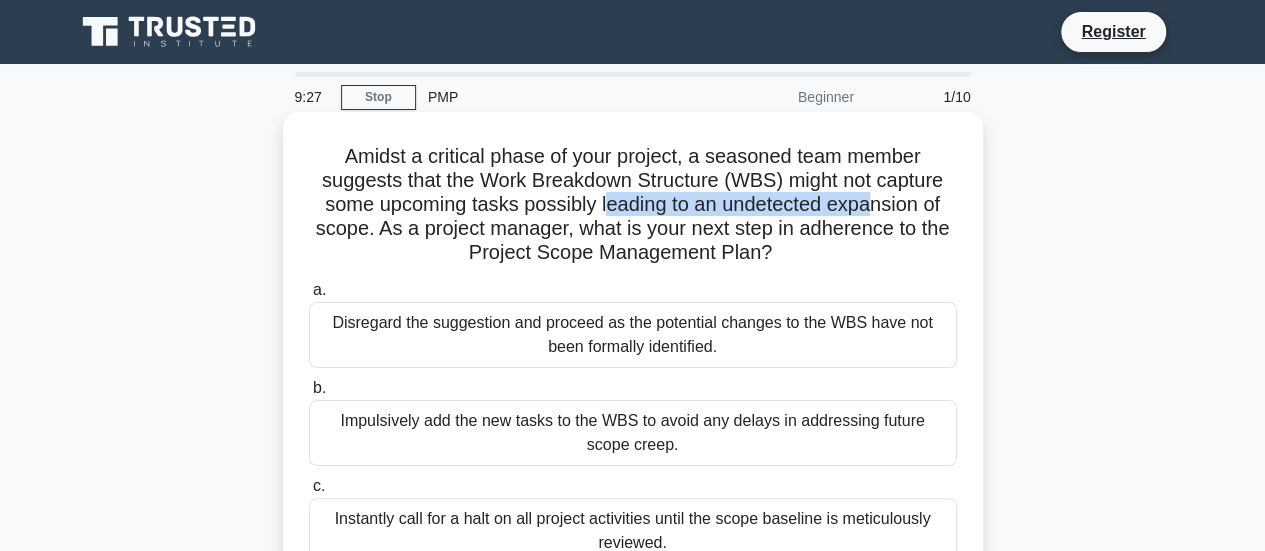 drag, startPoint x: 603, startPoint y: 205, endPoint x: 872, endPoint y: 215, distance: 269.18582 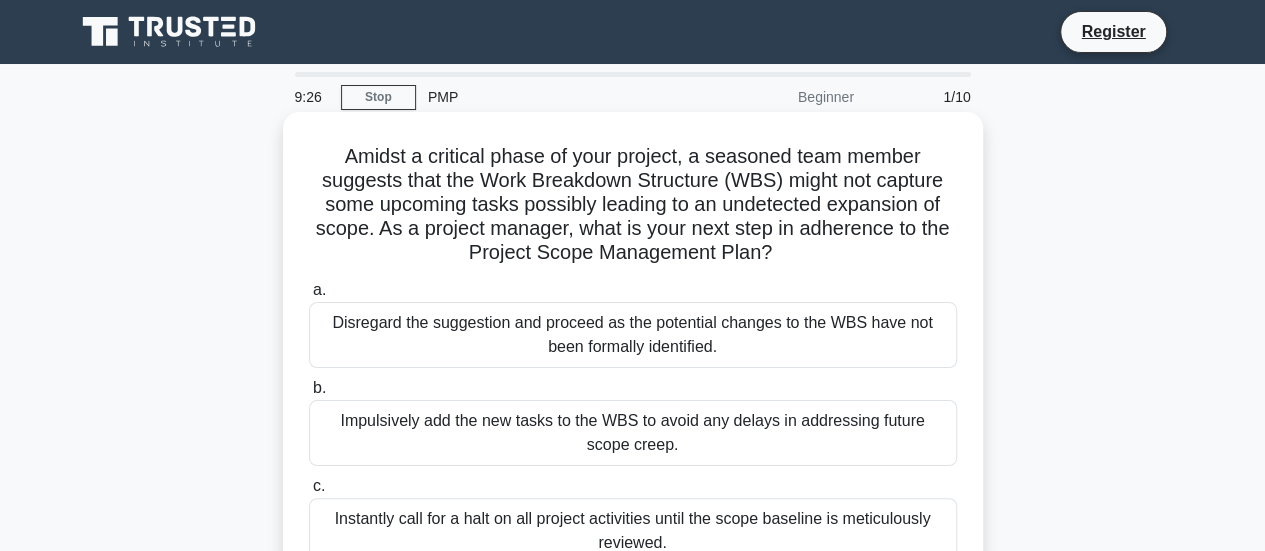 click on "Amidst a critical phase of your project, a seasoned team member suggests that the Work Breakdown Structure (WBS) might not capture some upcoming tasks possibly leading to an undetected expansion of scope. As a project manager, what is your next step in adherence to the Project Scope Management Plan?
.spinner_0XTQ{transform-origin:center;animation:spinner_y6GP .75s linear infinite}@keyframes spinner_y6GP{100%{transform:rotate(360deg)}}" at bounding box center [633, 205] 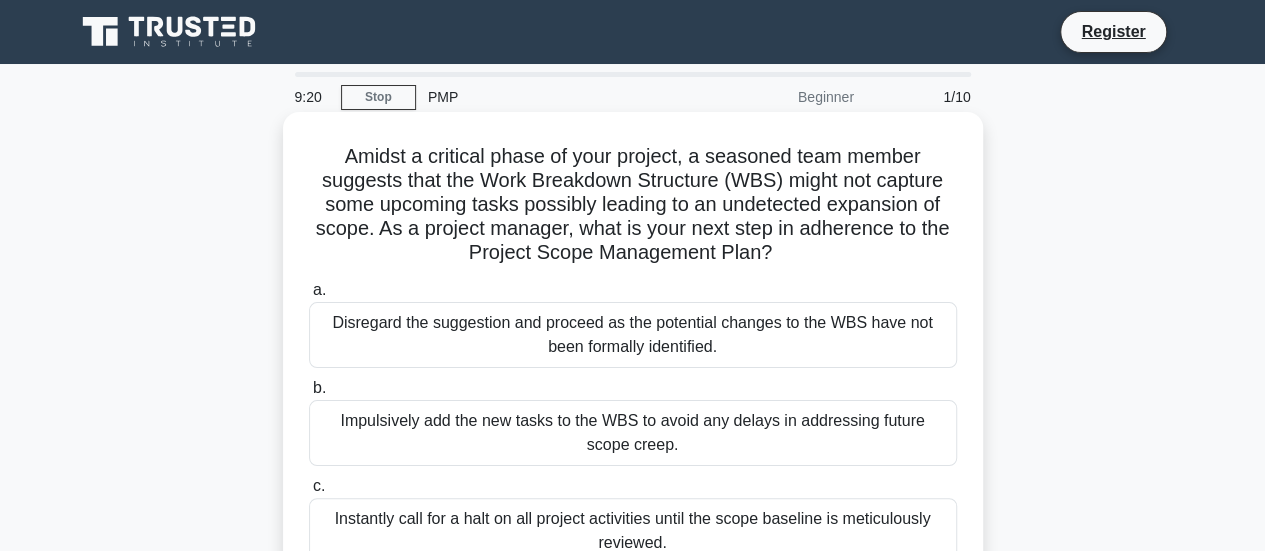 drag, startPoint x: 371, startPoint y: 233, endPoint x: 776, endPoint y: 264, distance: 406.1847 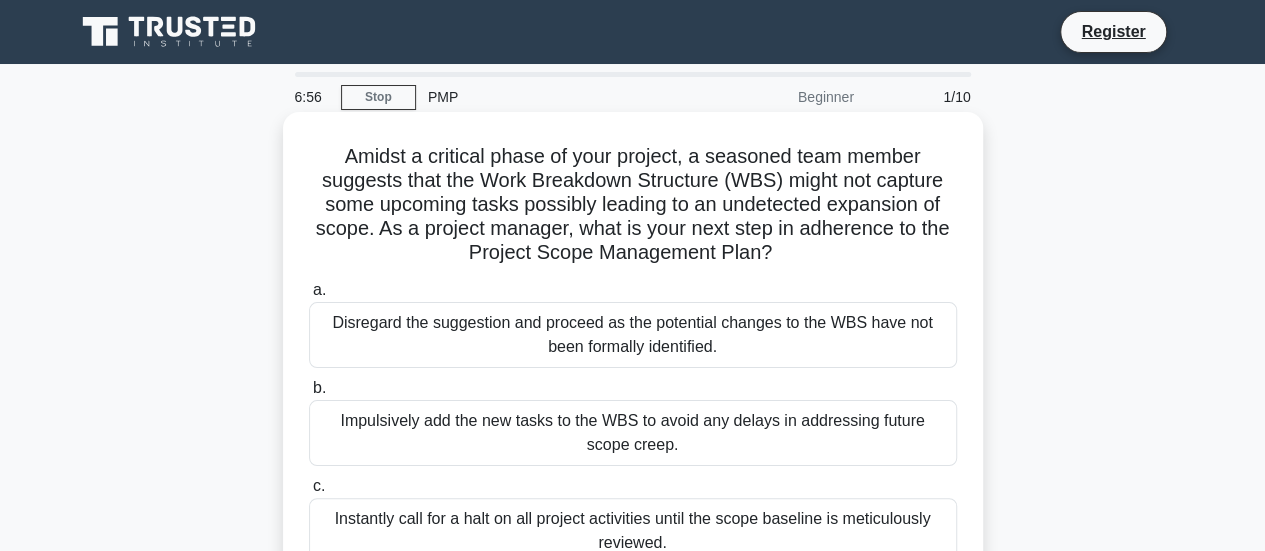 click on "a.
Disregard the suggestion and proceed as the potential changes to the WBS have not been formally identified." at bounding box center [633, 323] 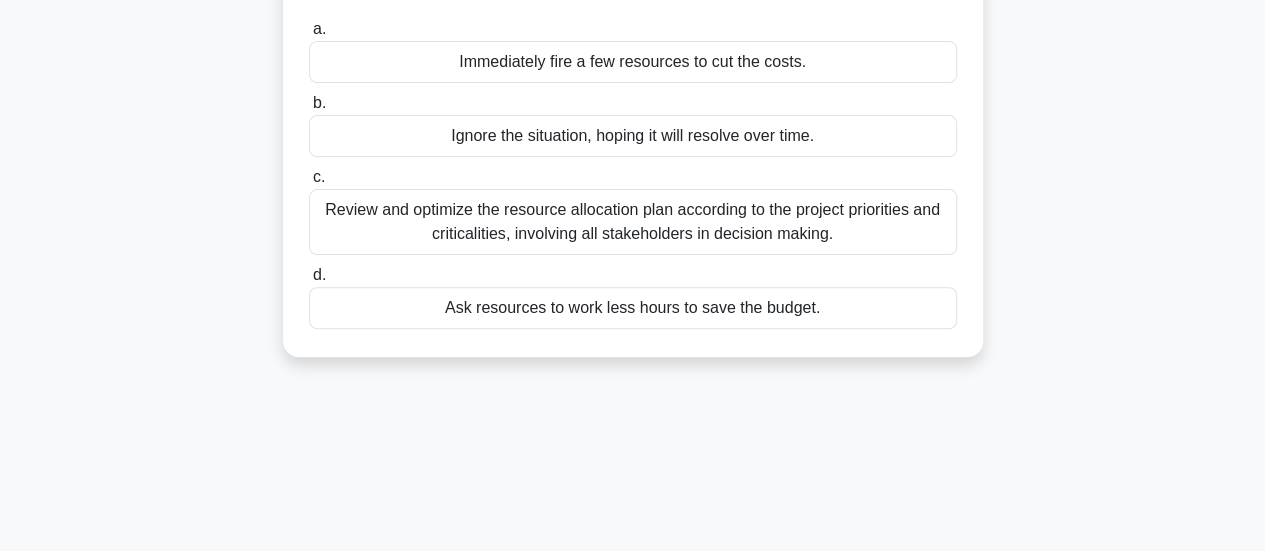 scroll, scrollTop: 0, scrollLeft: 0, axis: both 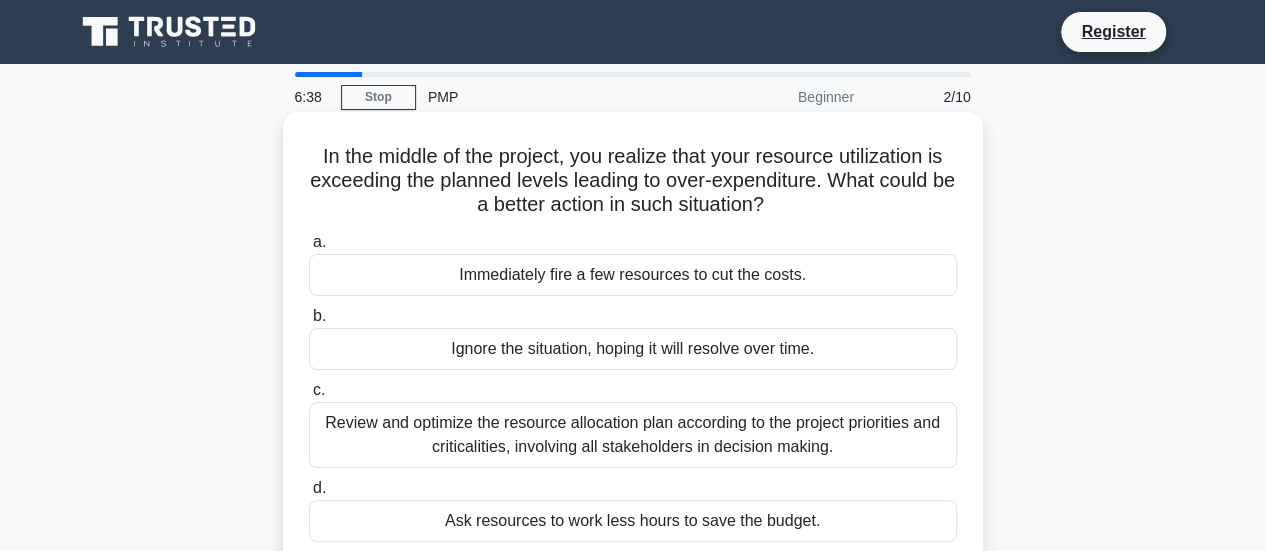 drag, startPoint x: 548, startPoint y: 209, endPoint x: 820, endPoint y: 201, distance: 272.1176 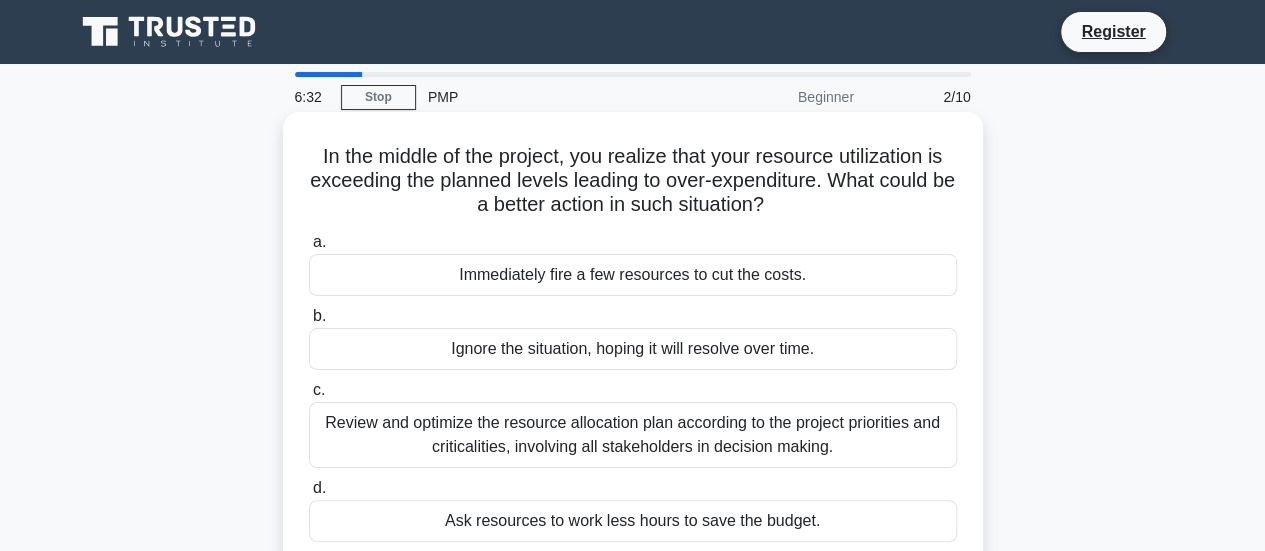 click on "Review and optimize the resource allocation plan according to the project priorities and criticalities, involving all stakeholders in decision making." at bounding box center (633, 435) 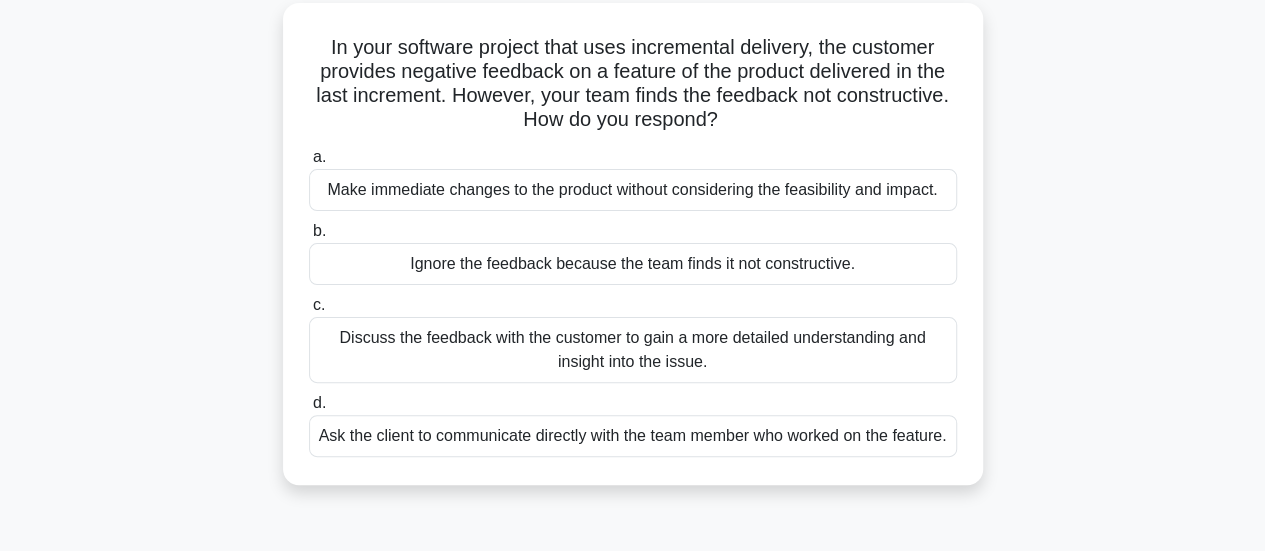 scroll, scrollTop: 115, scrollLeft: 0, axis: vertical 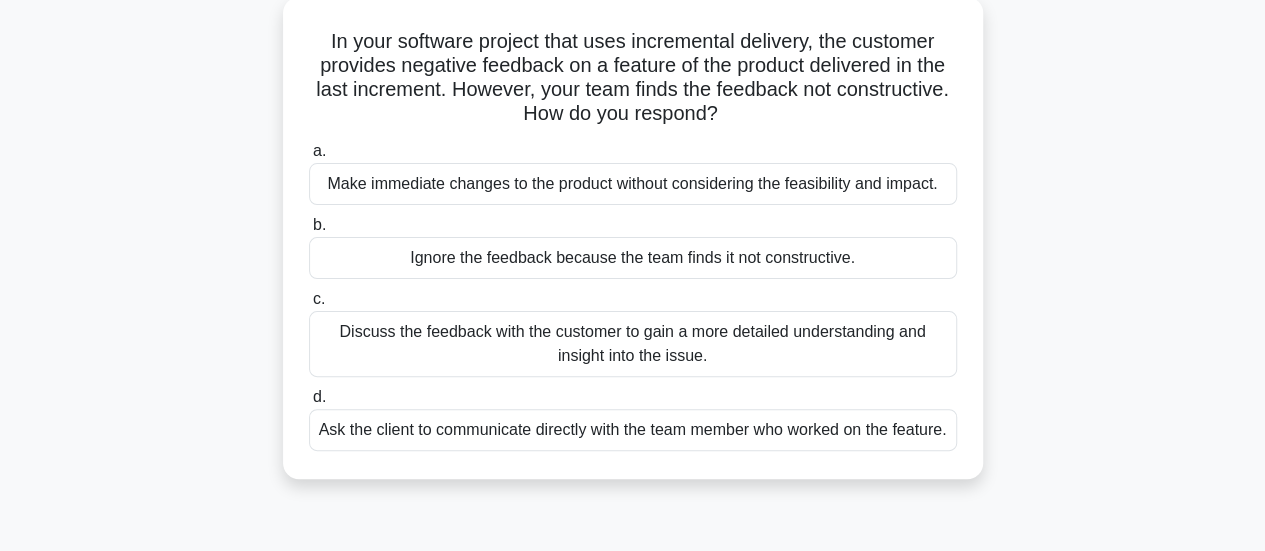 click on "Discuss the feedback with the customer to gain a more detailed understanding and insight into the issue." at bounding box center [633, 344] 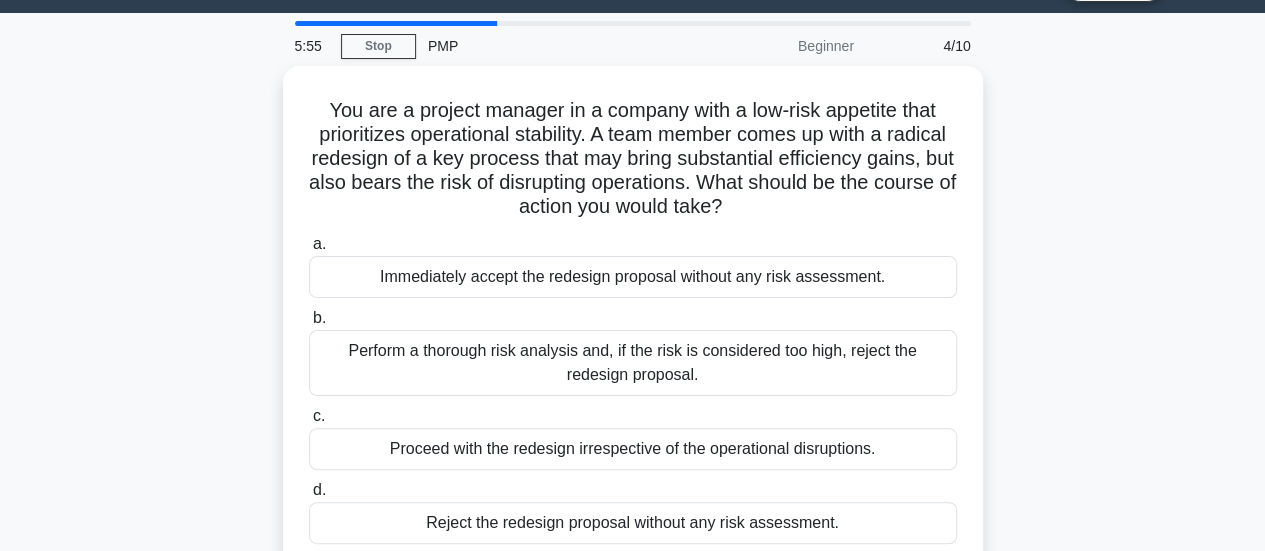 scroll, scrollTop: 0, scrollLeft: 0, axis: both 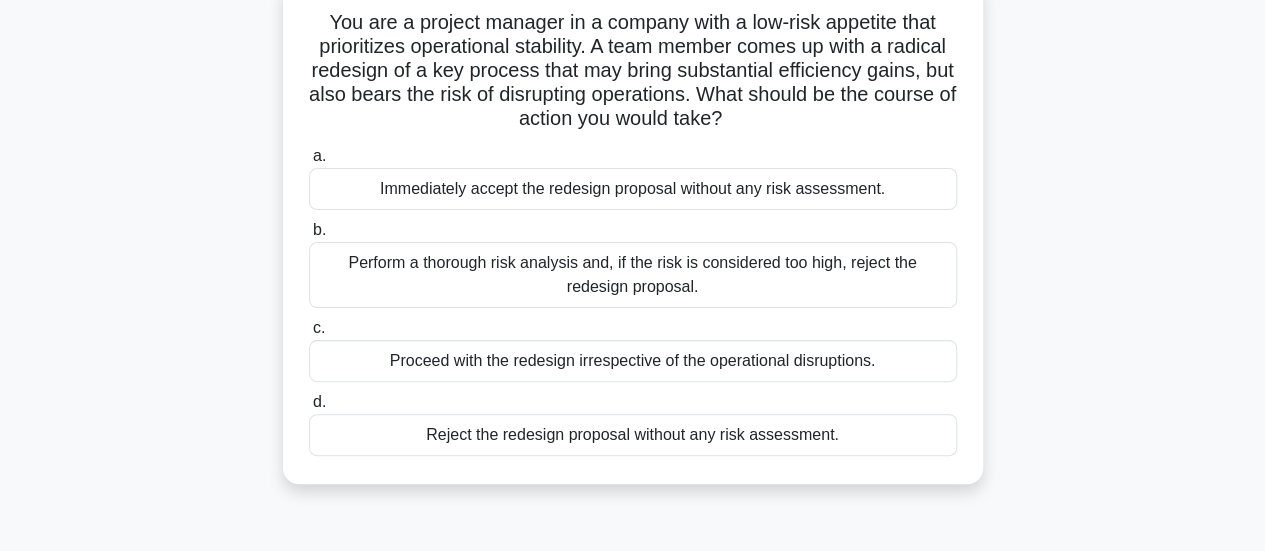 click on "Perform a thorough risk analysis and, if the risk is considered too high, reject the redesign proposal." at bounding box center [633, 275] 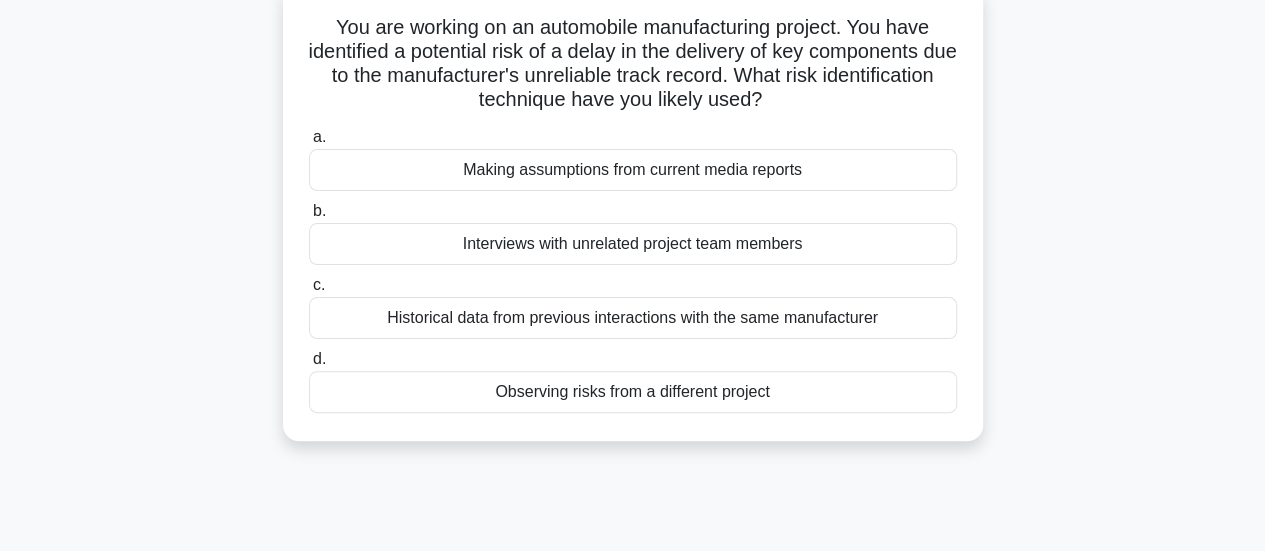scroll, scrollTop: 0, scrollLeft: 0, axis: both 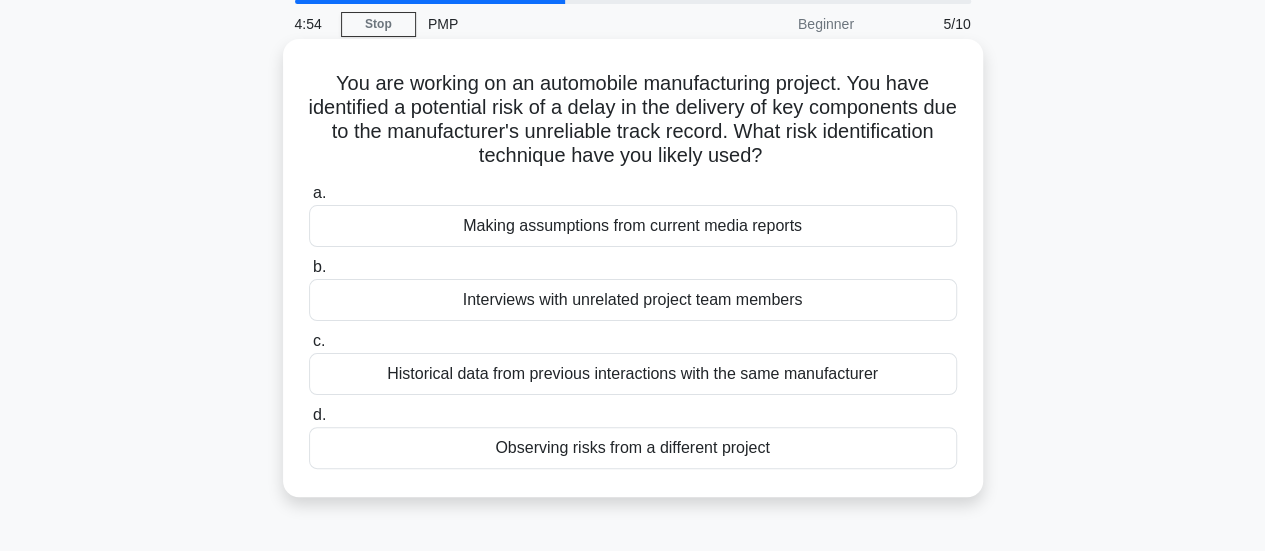 click on "Historical data from previous interactions with the same manufacturer" at bounding box center (633, 374) 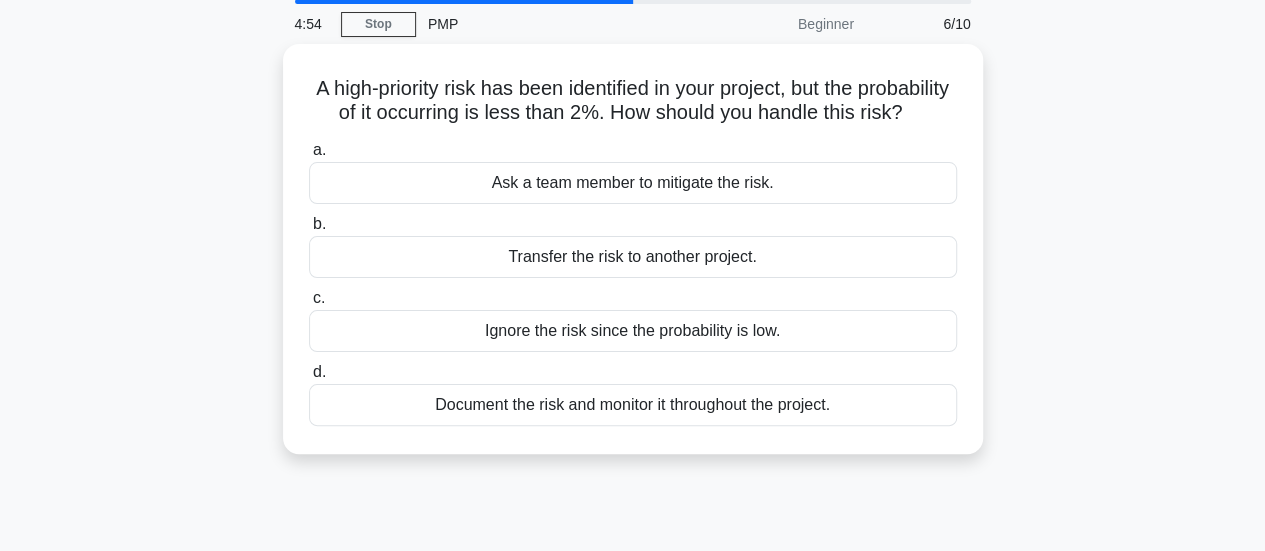 scroll, scrollTop: 0, scrollLeft: 0, axis: both 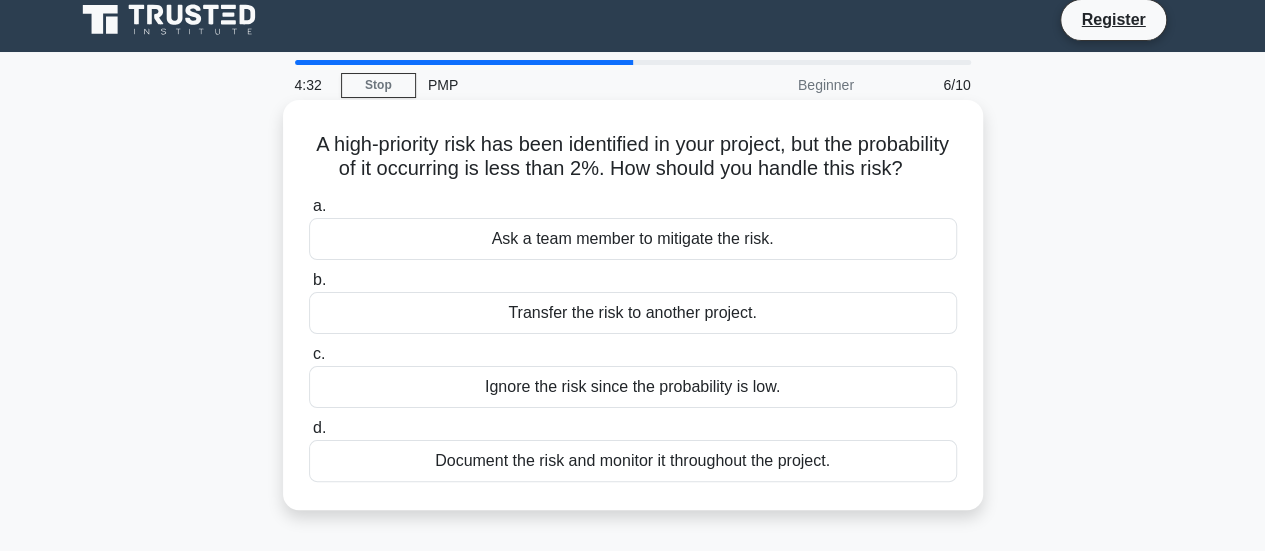 click on "Document the risk and monitor it throughout the project." at bounding box center [633, 461] 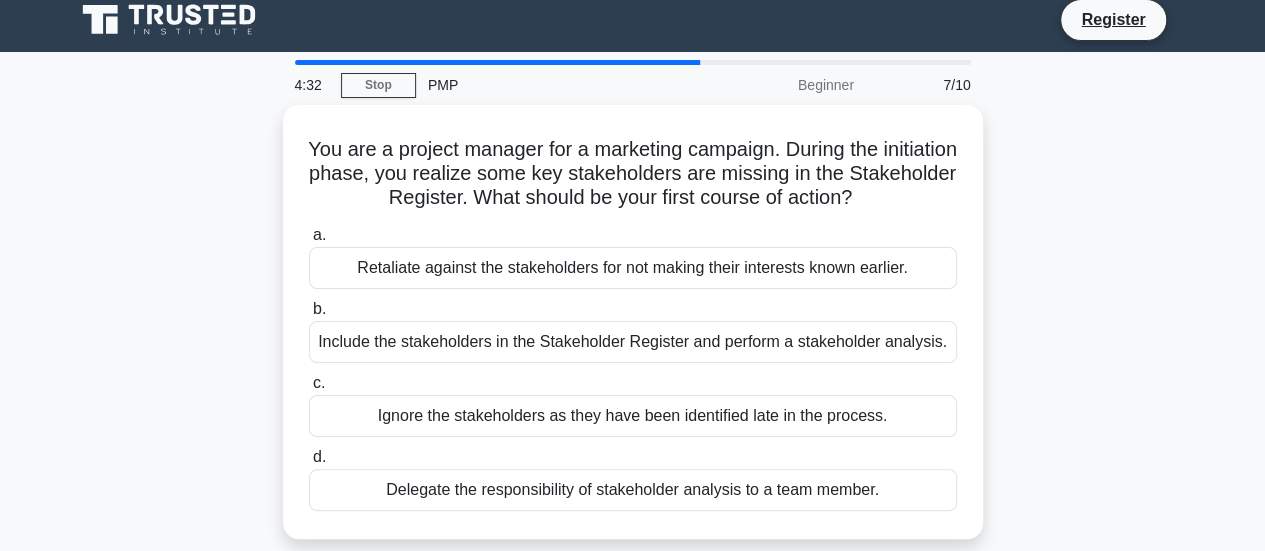 scroll, scrollTop: 0, scrollLeft: 0, axis: both 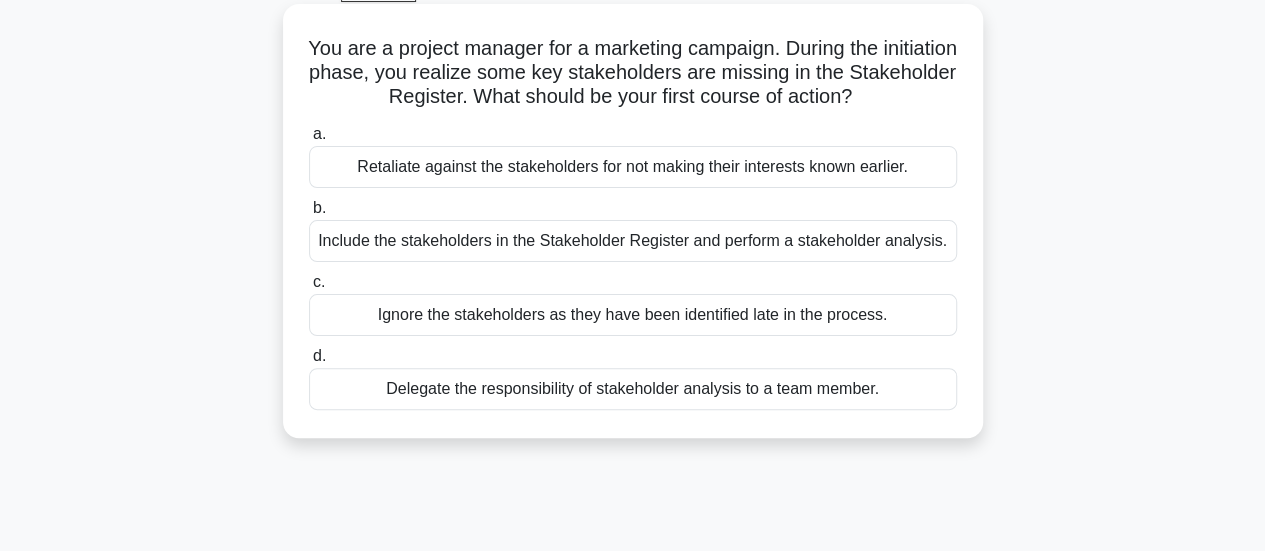 click on "Include the stakeholders in the Stakeholder Register and perform a stakeholder analysis." at bounding box center (633, 241) 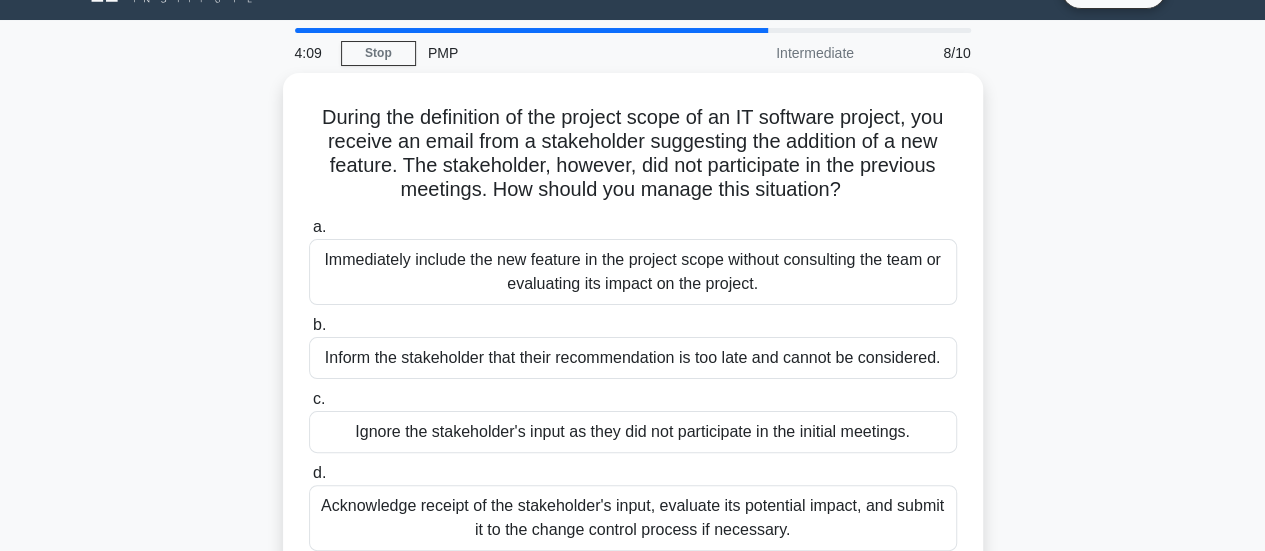 scroll, scrollTop: 0, scrollLeft: 0, axis: both 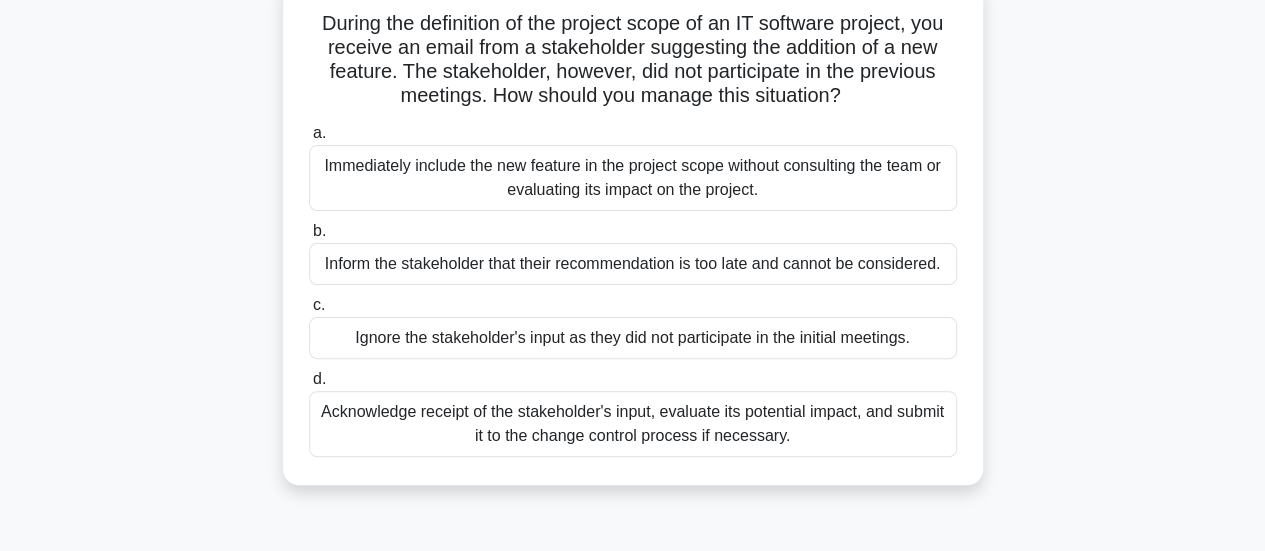 click on "Acknowledge receipt of the stakeholder's input, evaluate its potential impact, and submit it to the change control process if necessary." at bounding box center (633, 424) 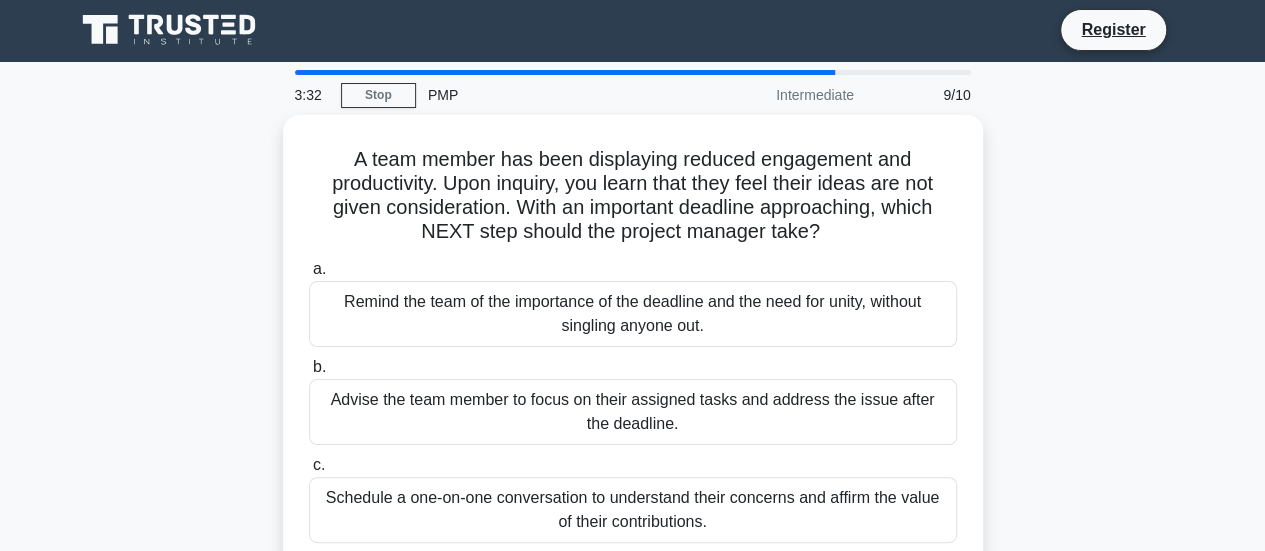 scroll, scrollTop: 0, scrollLeft: 0, axis: both 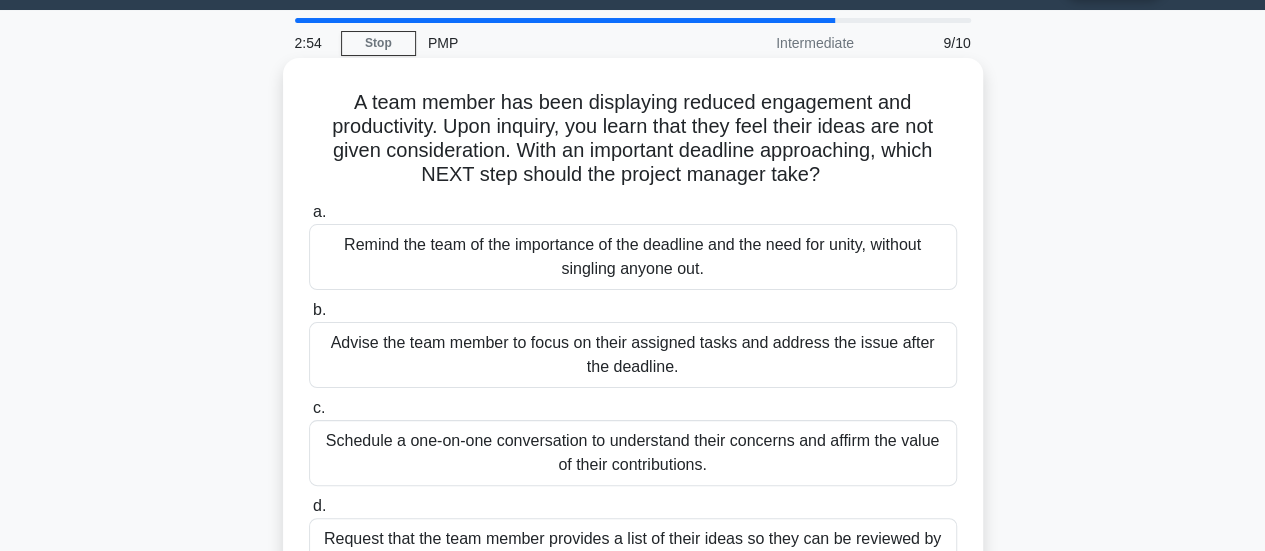 click on "Remind the team of the importance of the deadline and the need for unity, without singling anyone out." at bounding box center [633, 257] 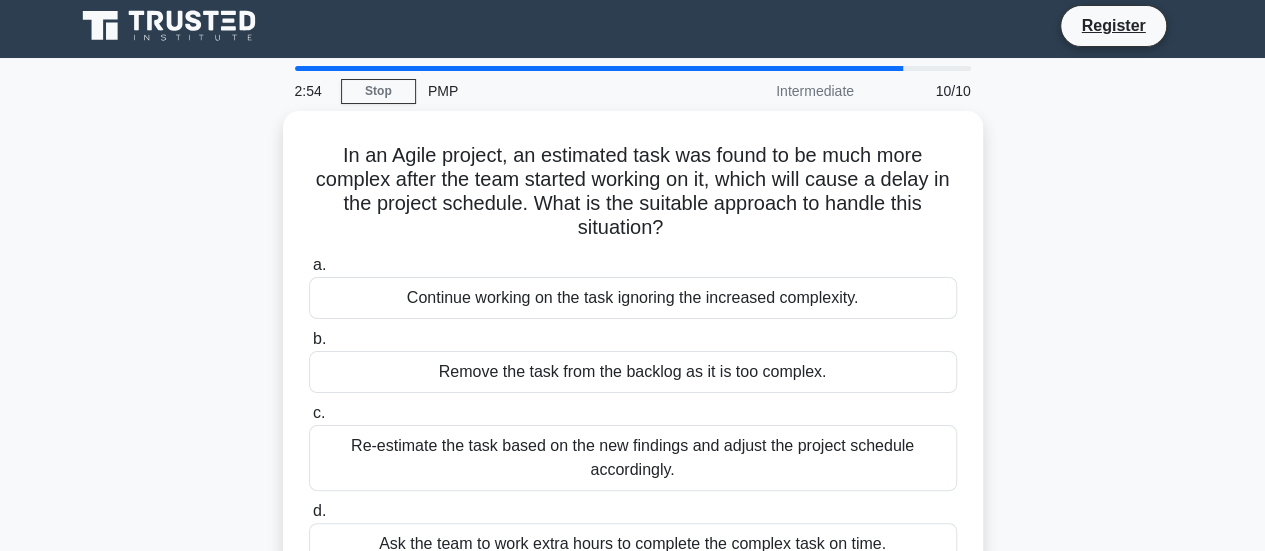 scroll, scrollTop: 0, scrollLeft: 0, axis: both 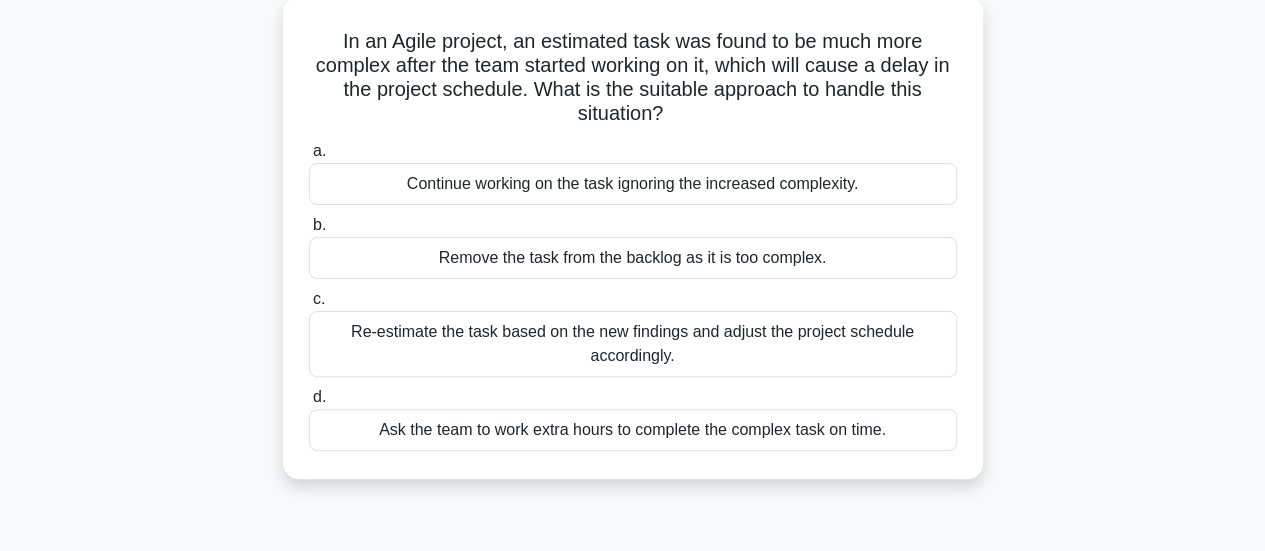 click on "Ask the team to work extra hours to complete the complex task on time." at bounding box center (633, 430) 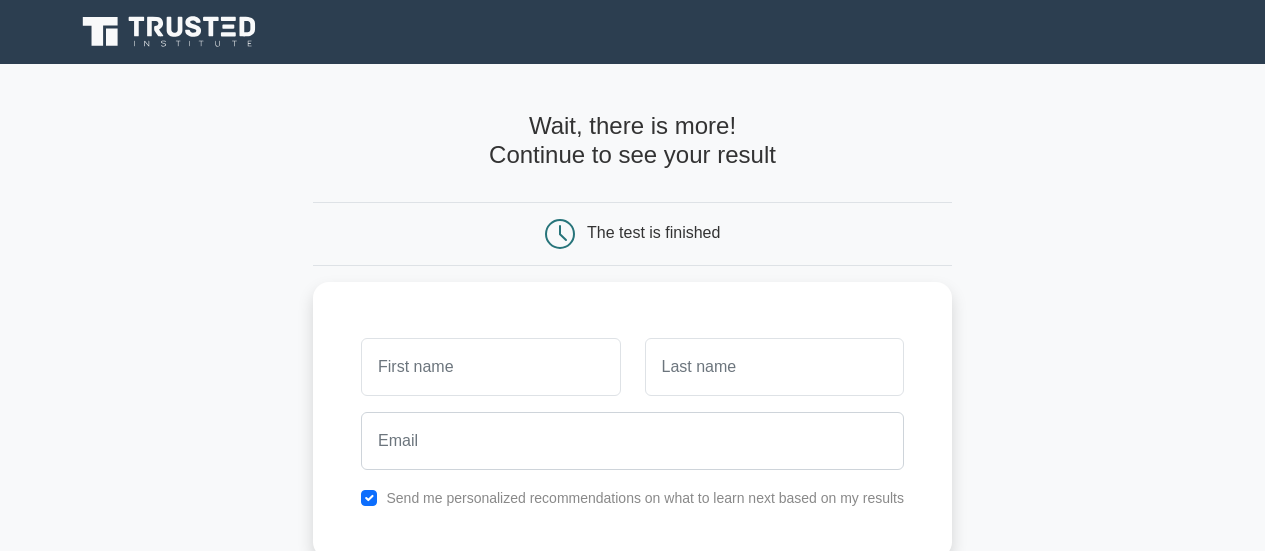 scroll, scrollTop: 0, scrollLeft: 0, axis: both 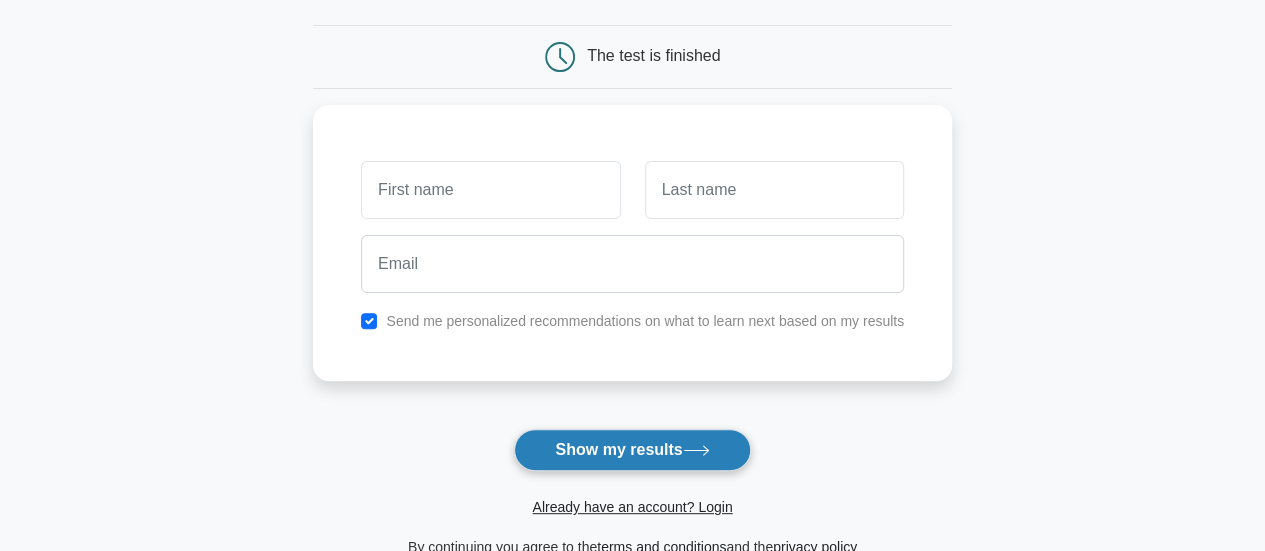 click on "Show my results" at bounding box center [632, 450] 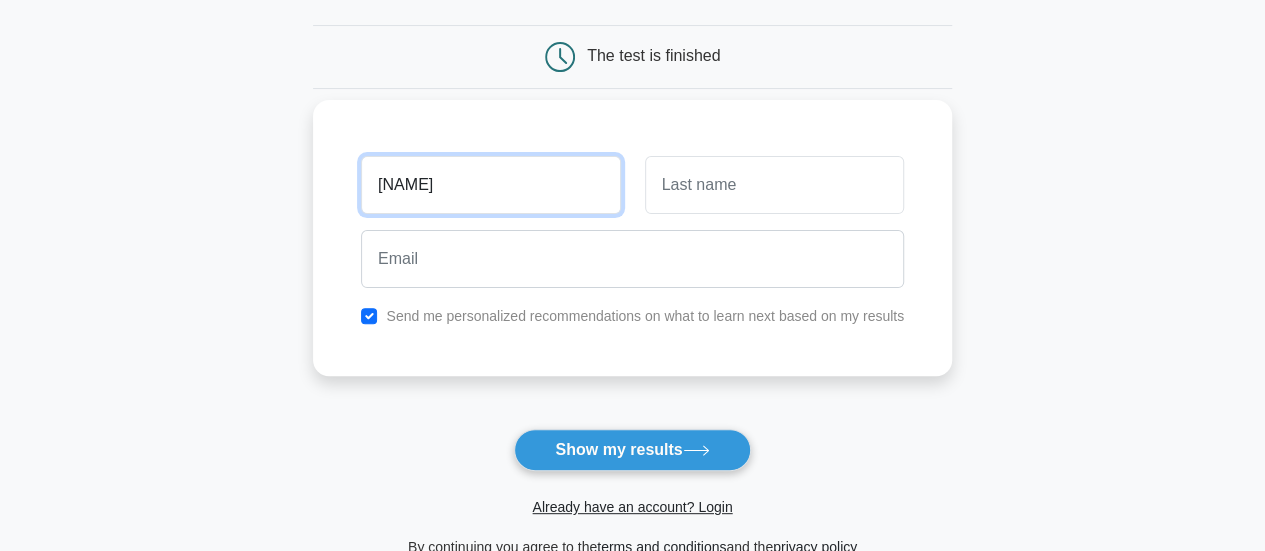 type on "[NAME]" 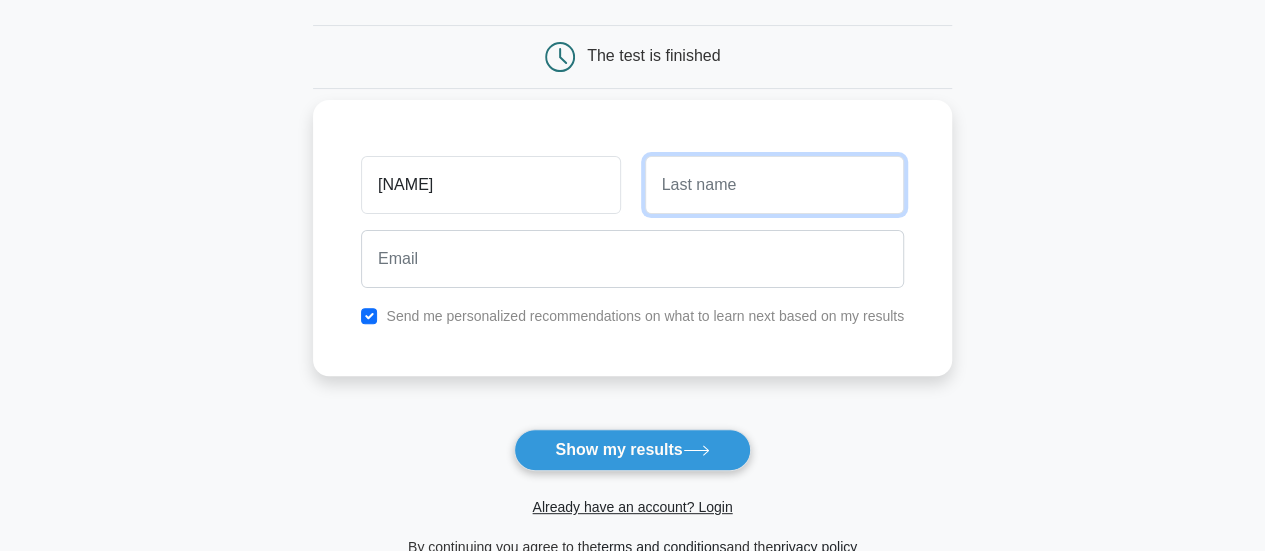 click at bounding box center (774, 185) 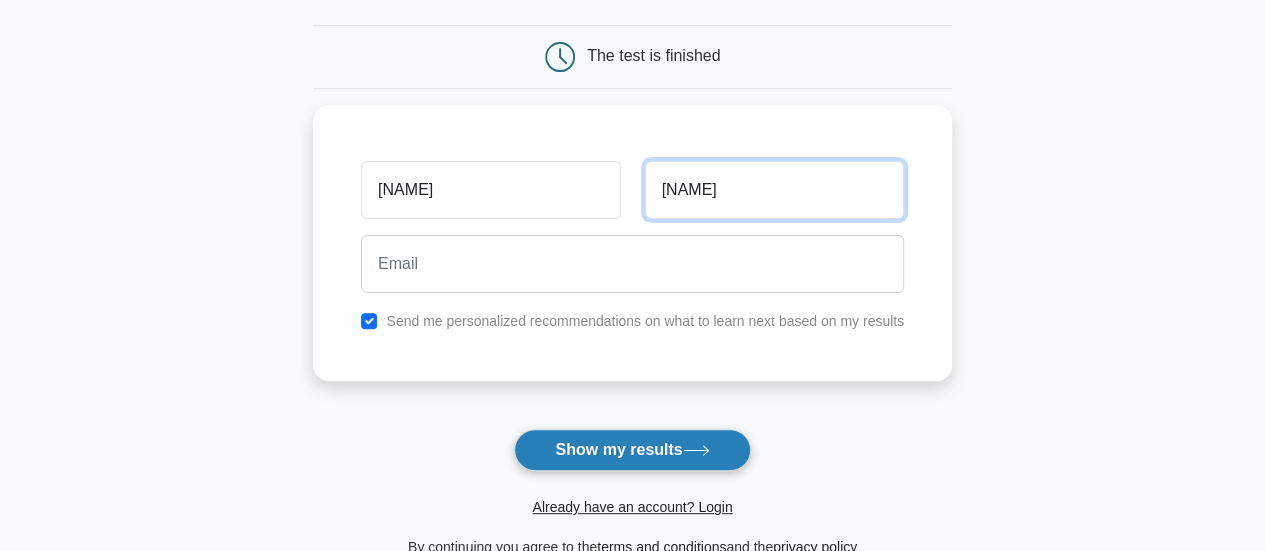 type on "[NAME]" 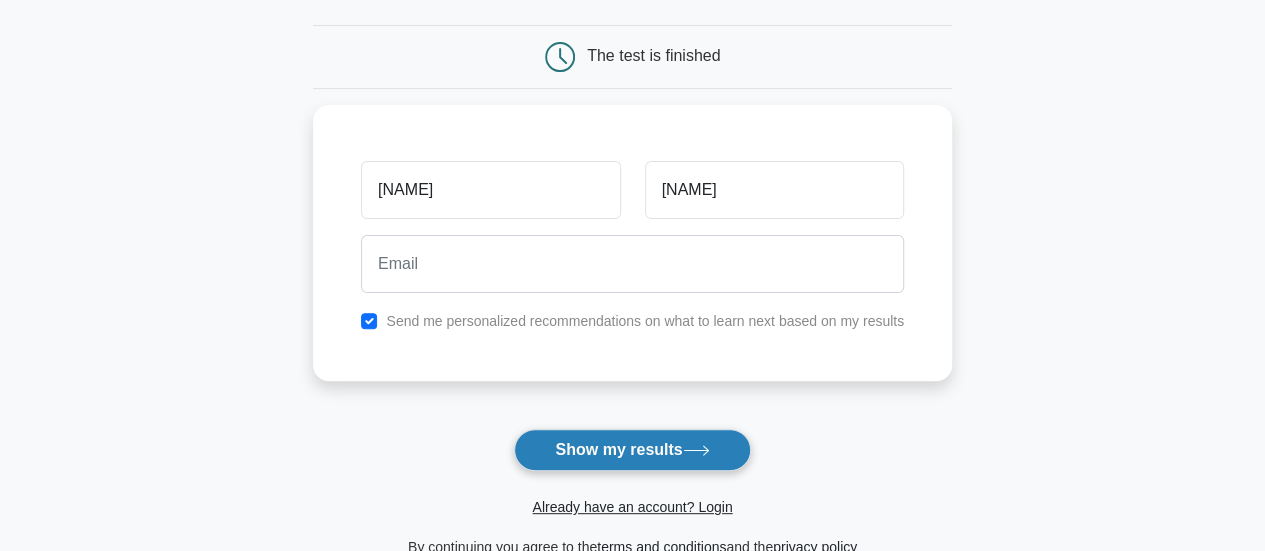 click on "Show my results" at bounding box center (632, 450) 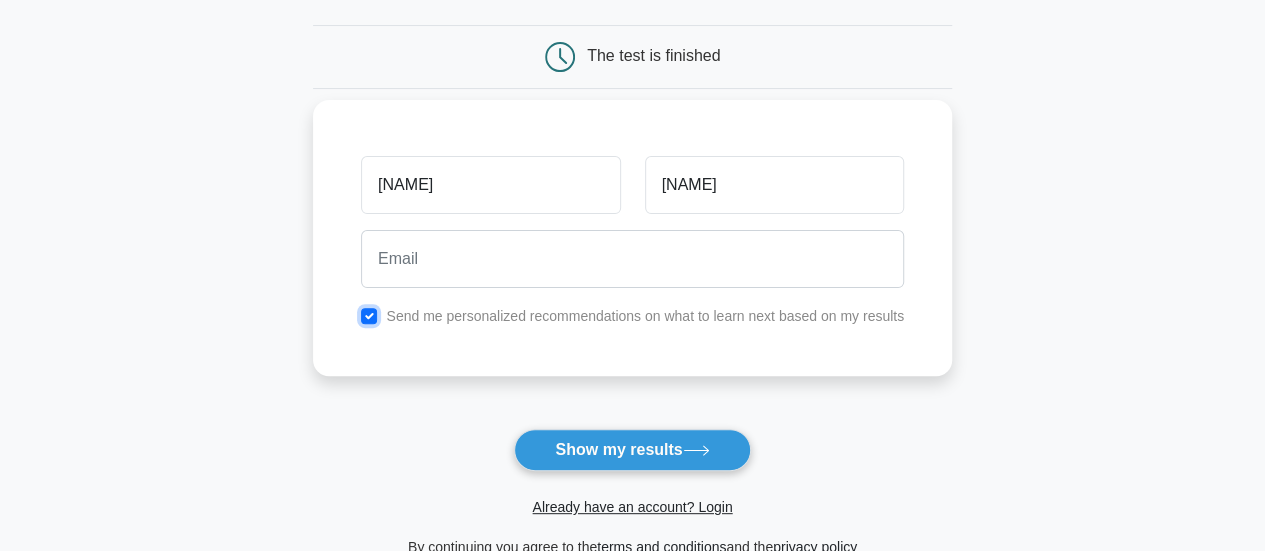 click at bounding box center [369, 316] 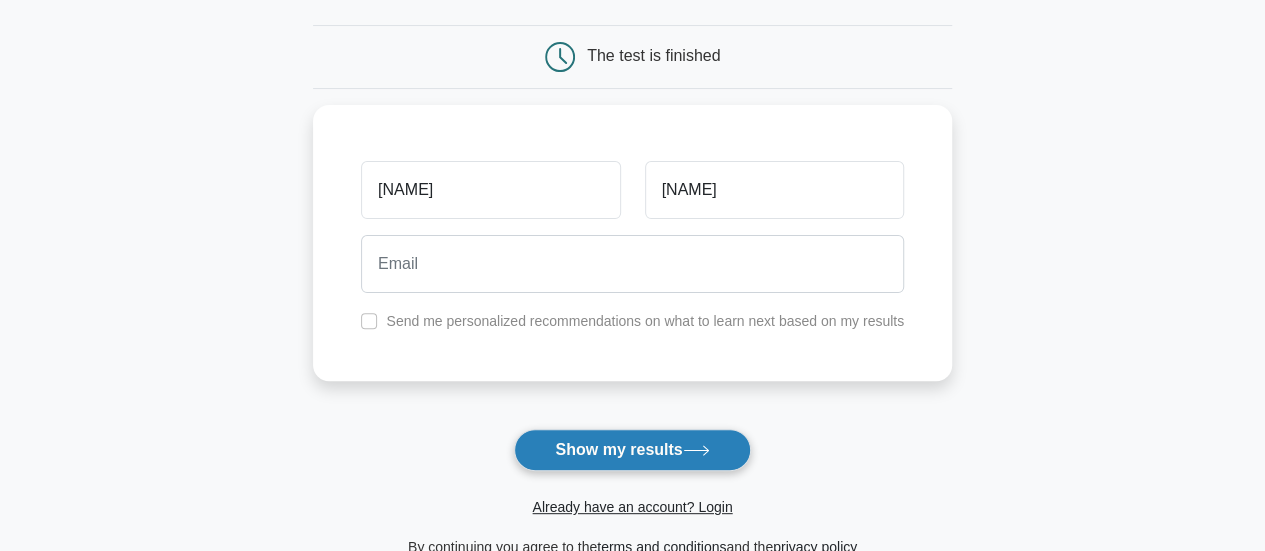 click on "Show my results" at bounding box center [632, 450] 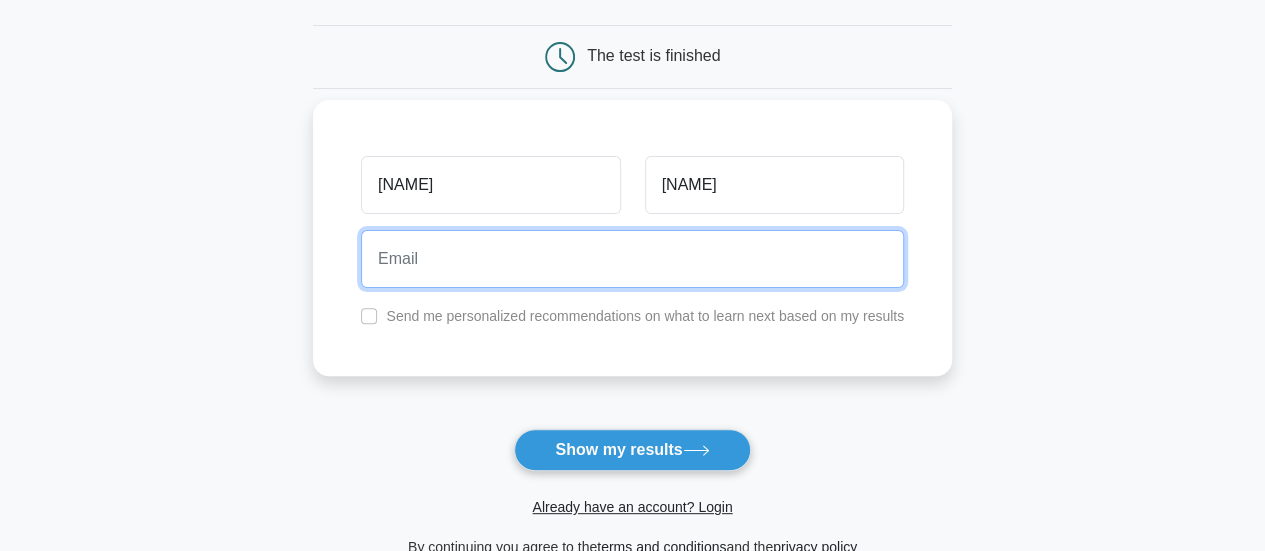 click at bounding box center (632, 259) 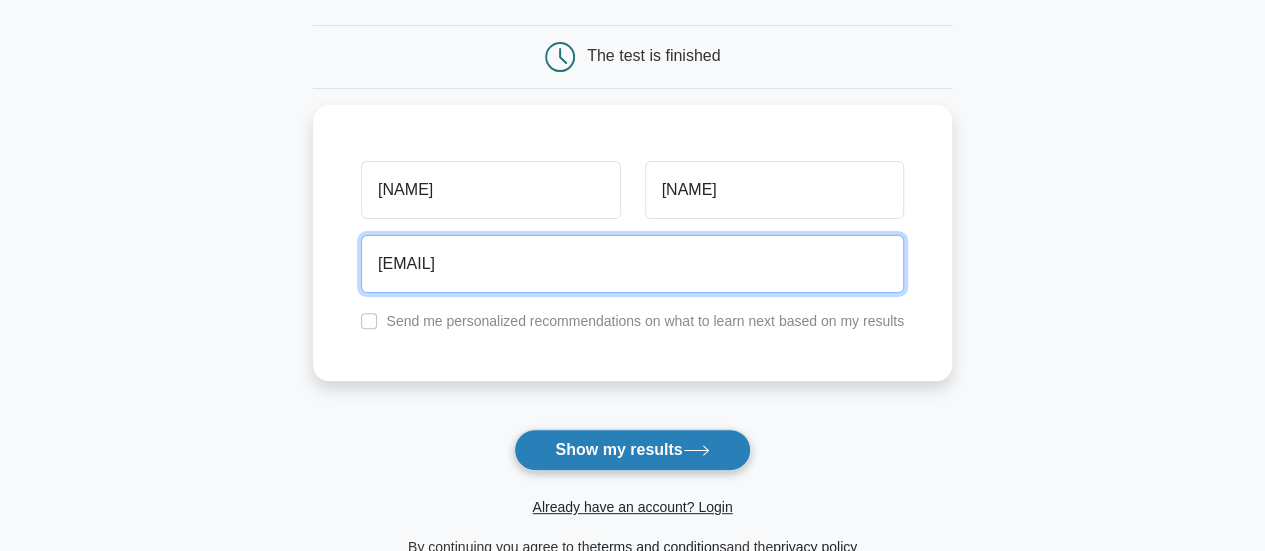 type on "[EMAIL]" 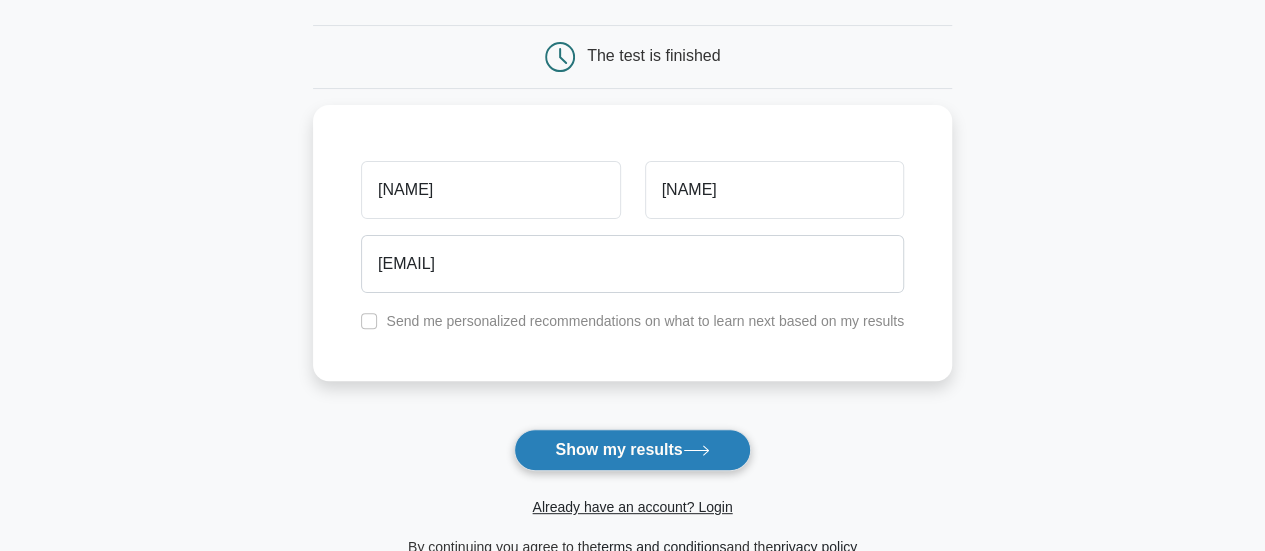click on "Show my results" at bounding box center [632, 450] 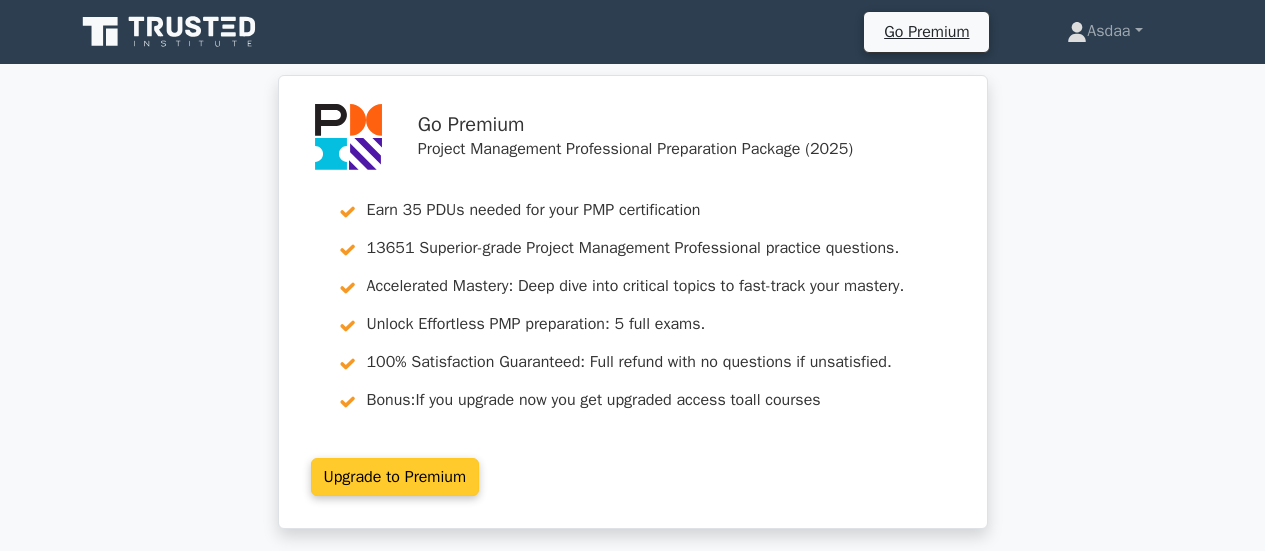 scroll, scrollTop: 0, scrollLeft: 0, axis: both 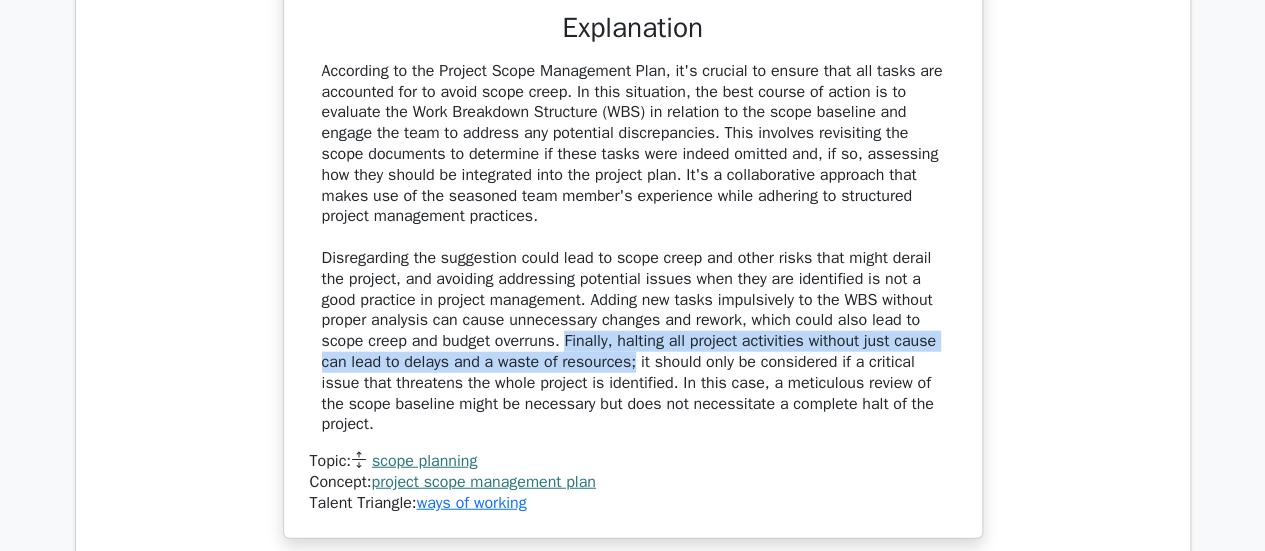drag, startPoint x: 621, startPoint y: 336, endPoint x: 704, endPoint y: 358, distance: 85.86617 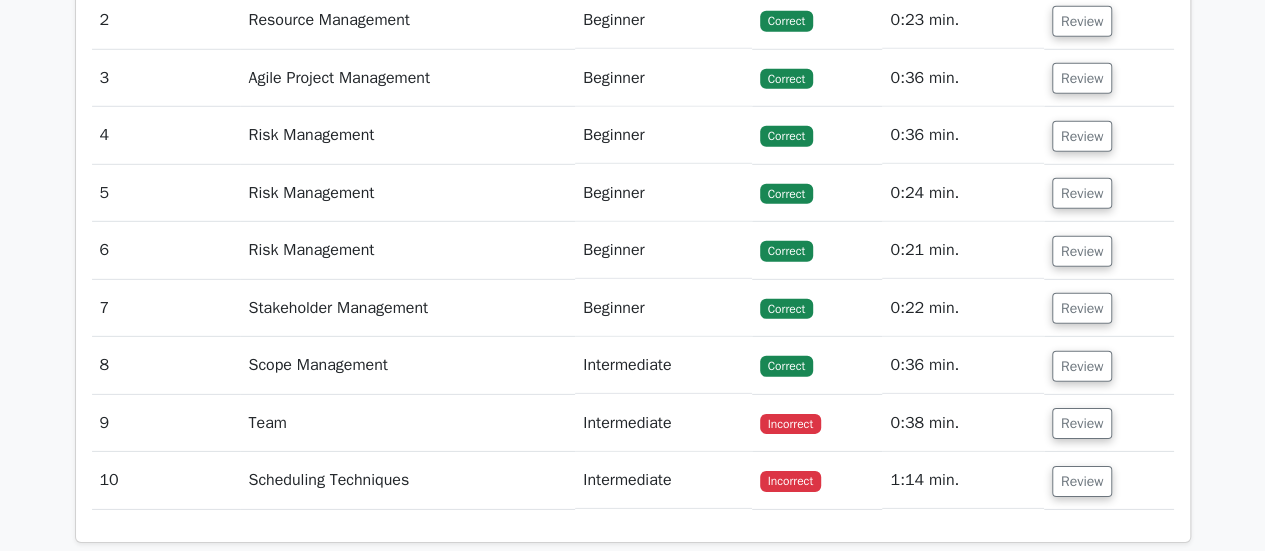 scroll, scrollTop: 2936, scrollLeft: 0, axis: vertical 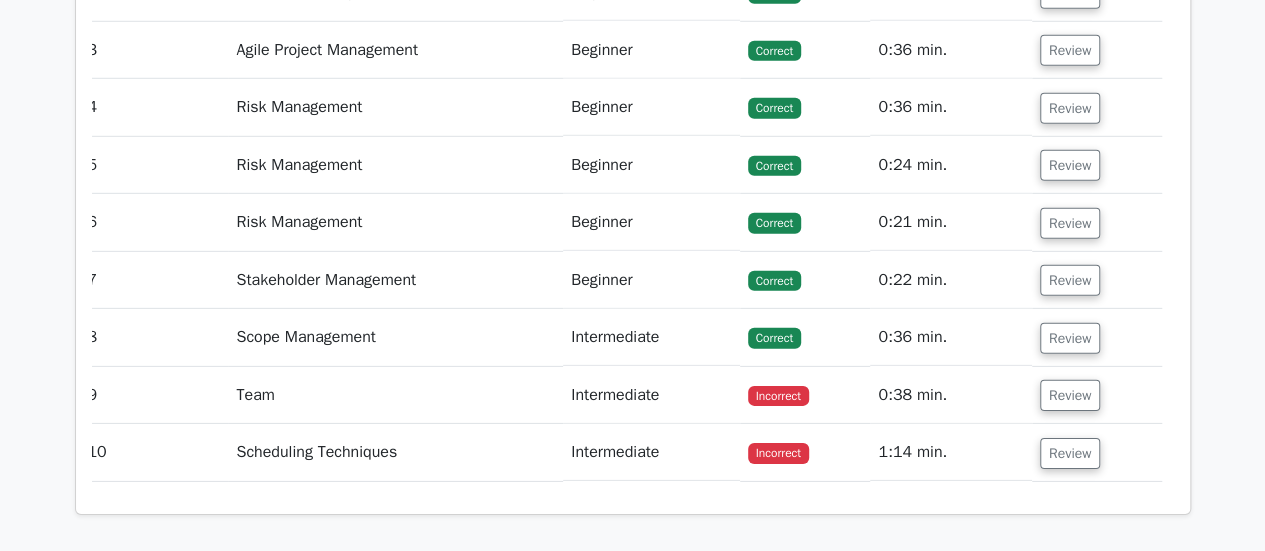 click on "Intermediate" at bounding box center [651, 395] 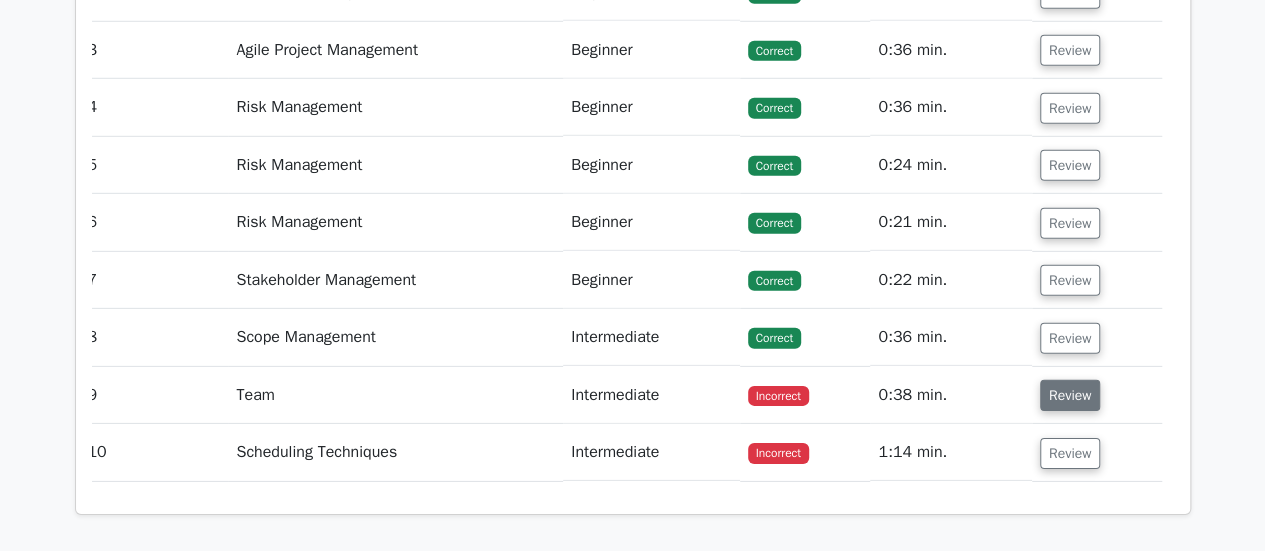 click on "Review" at bounding box center (1070, 395) 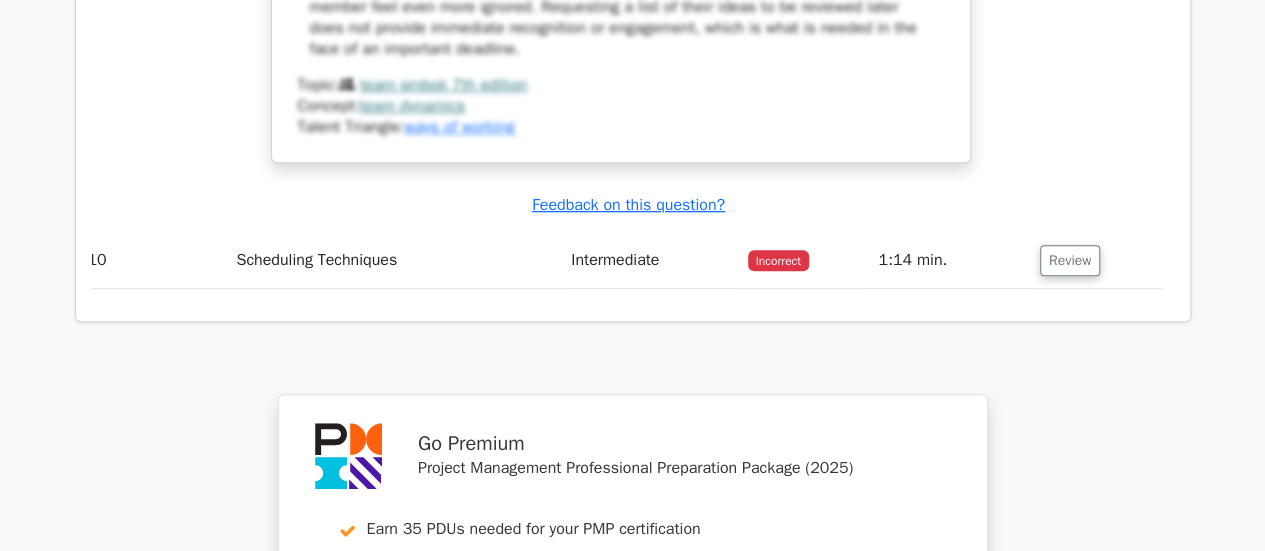 scroll, scrollTop: 4252, scrollLeft: 0, axis: vertical 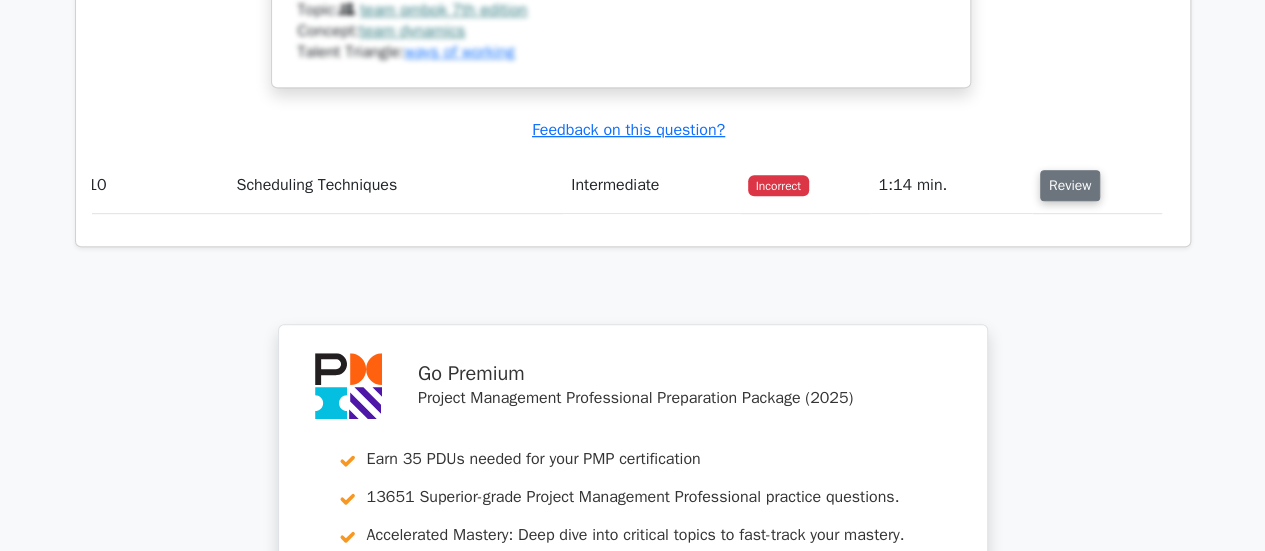 click on "Review" at bounding box center [1070, 185] 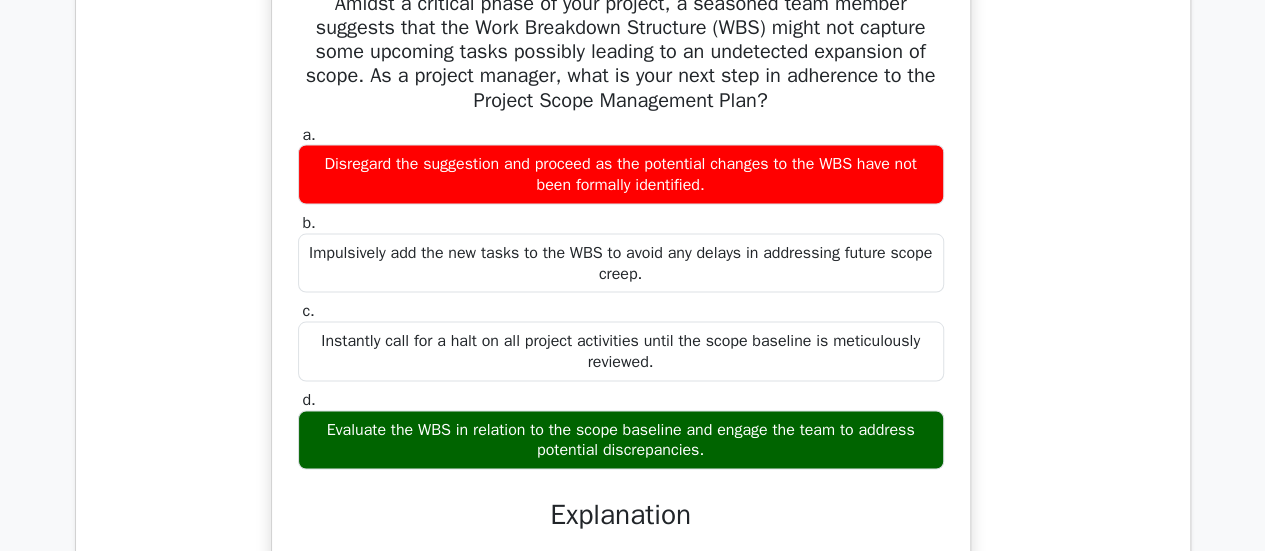 scroll, scrollTop: 142, scrollLeft: 0, axis: vertical 